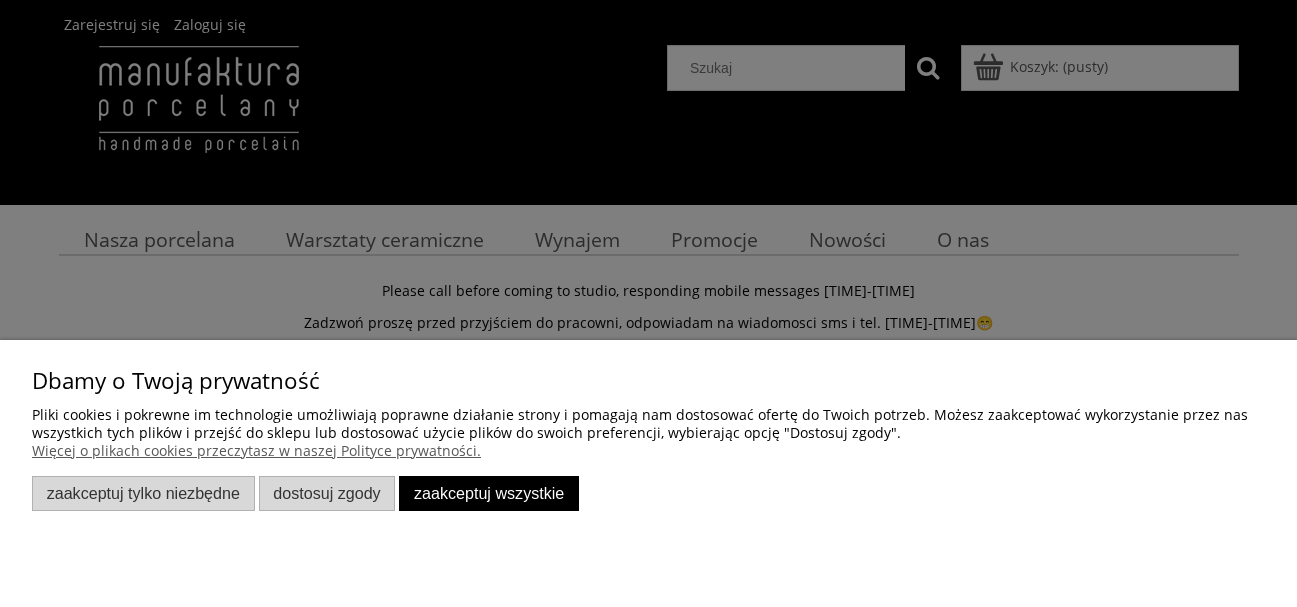 scroll, scrollTop: 0, scrollLeft: 0, axis: both 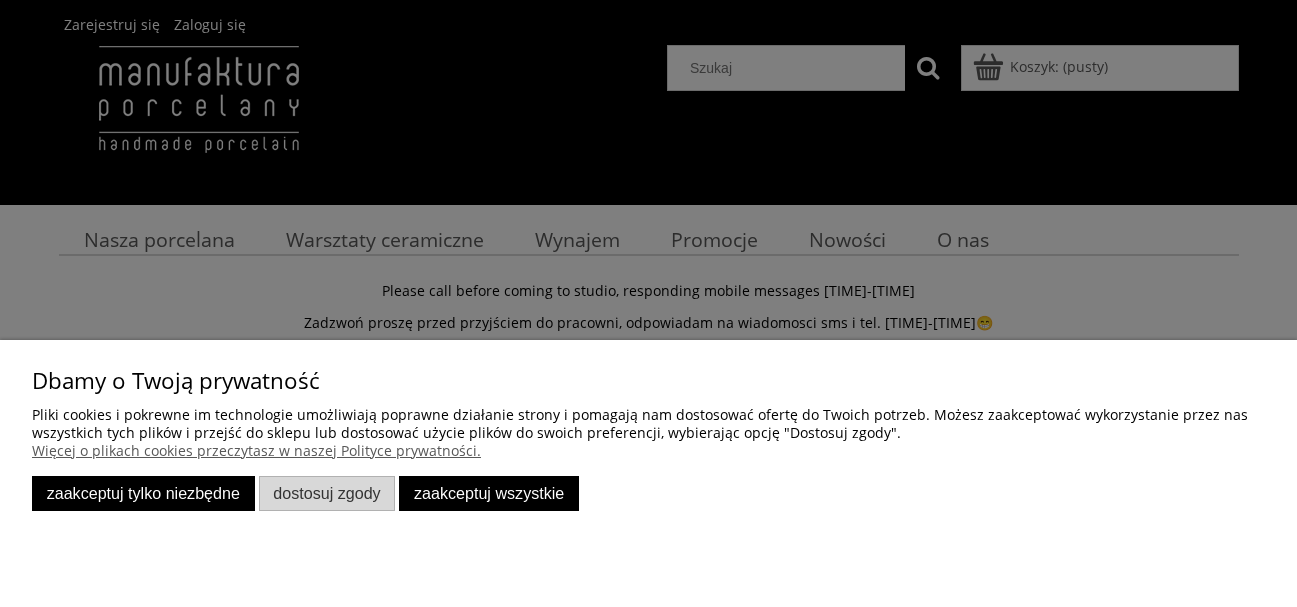 click on "Zaakceptuj tylko niezbędne" at bounding box center (143, 493) 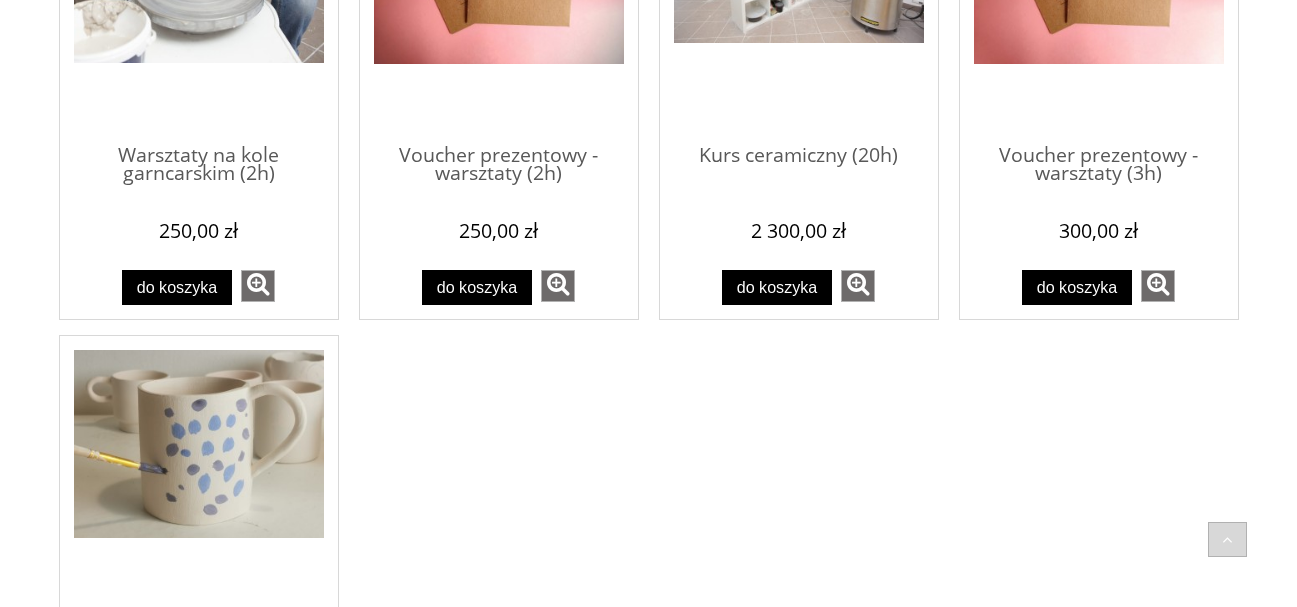 scroll, scrollTop: 1184, scrollLeft: 0, axis: vertical 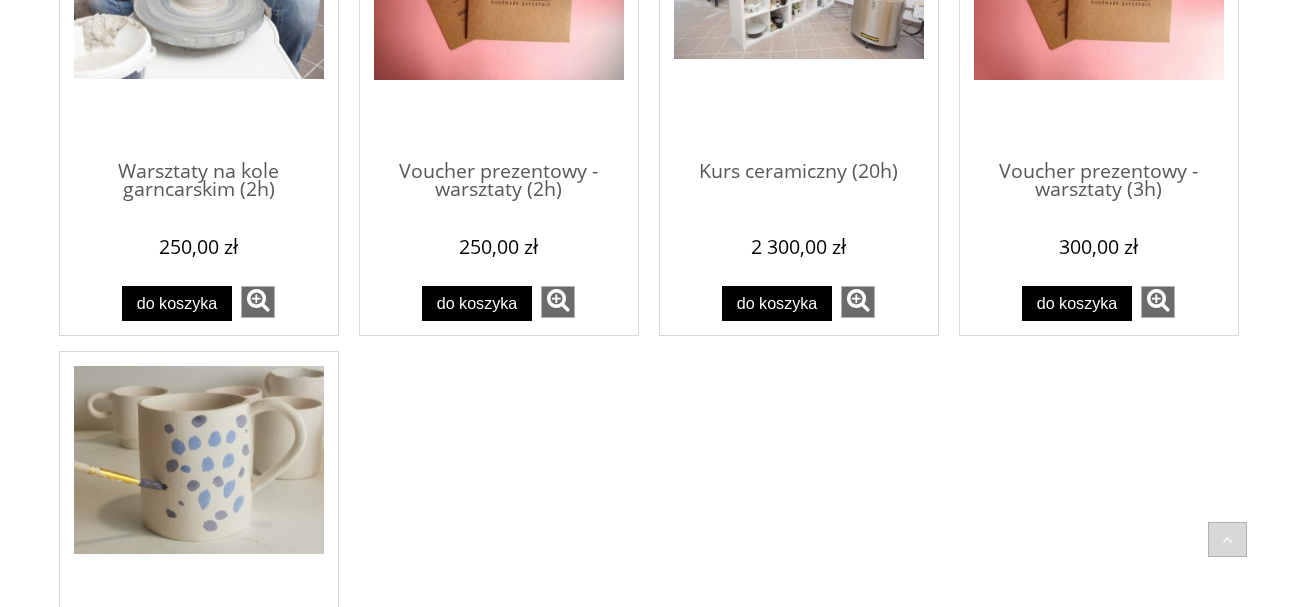 click at bounding box center (199, 460) 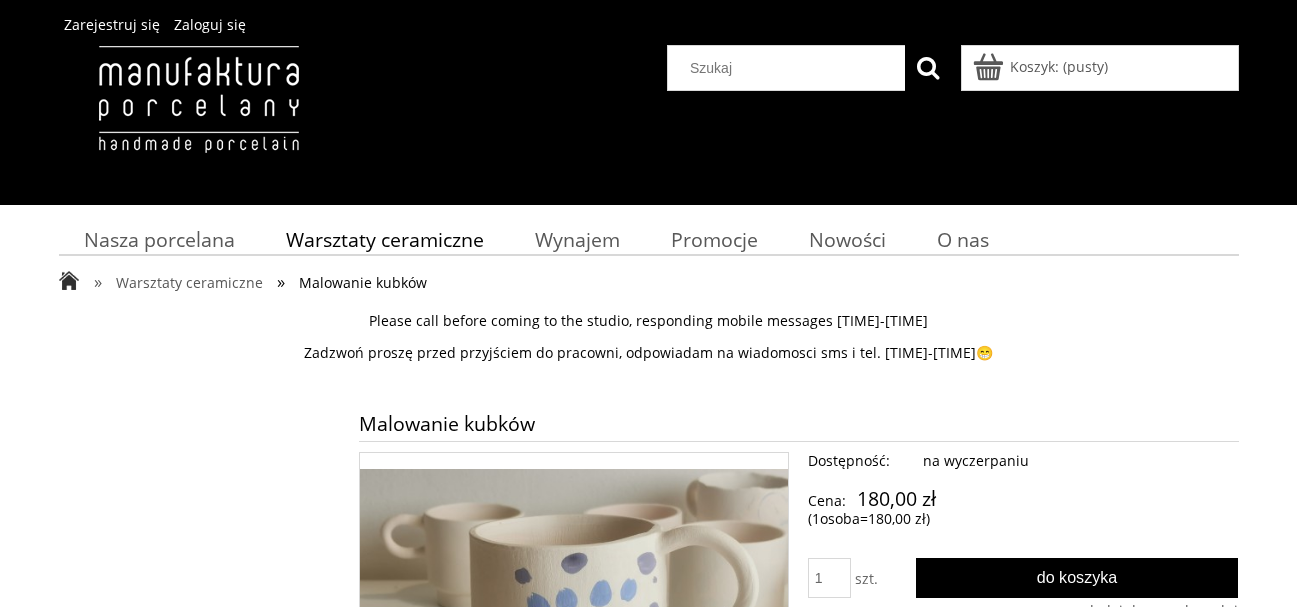 scroll, scrollTop: 0, scrollLeft: 0, axis: both 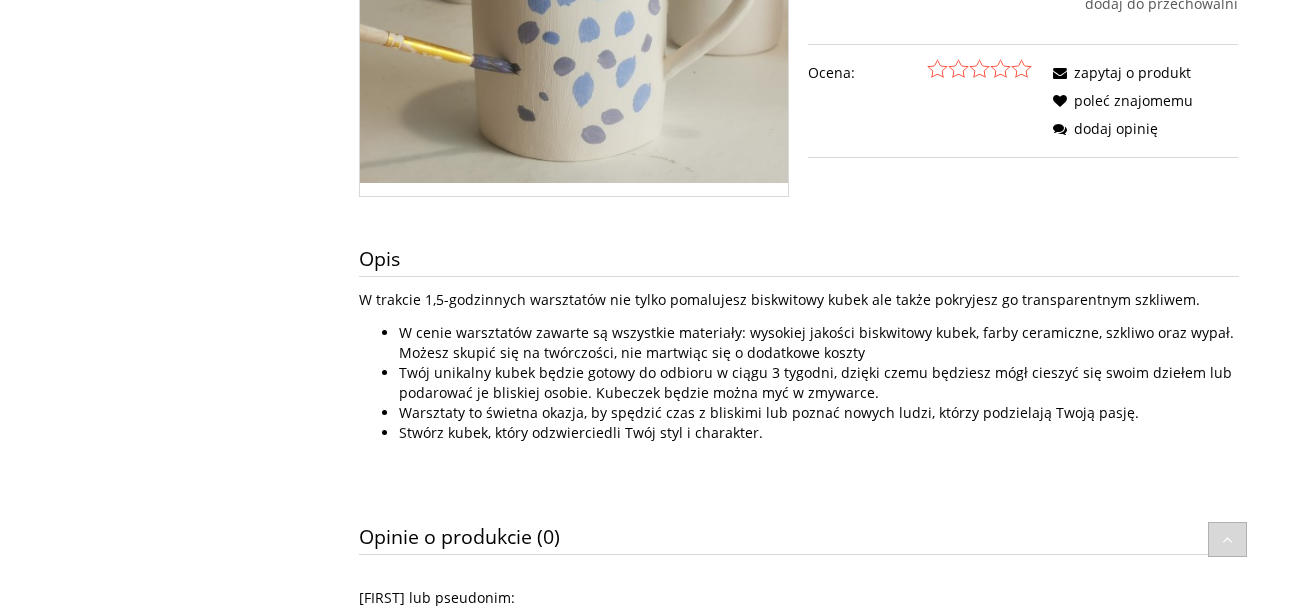 drag, startPoint x: 363, startPoint y: 298, endPoint x: 897, endPoint y: 426, distance: 549.1266 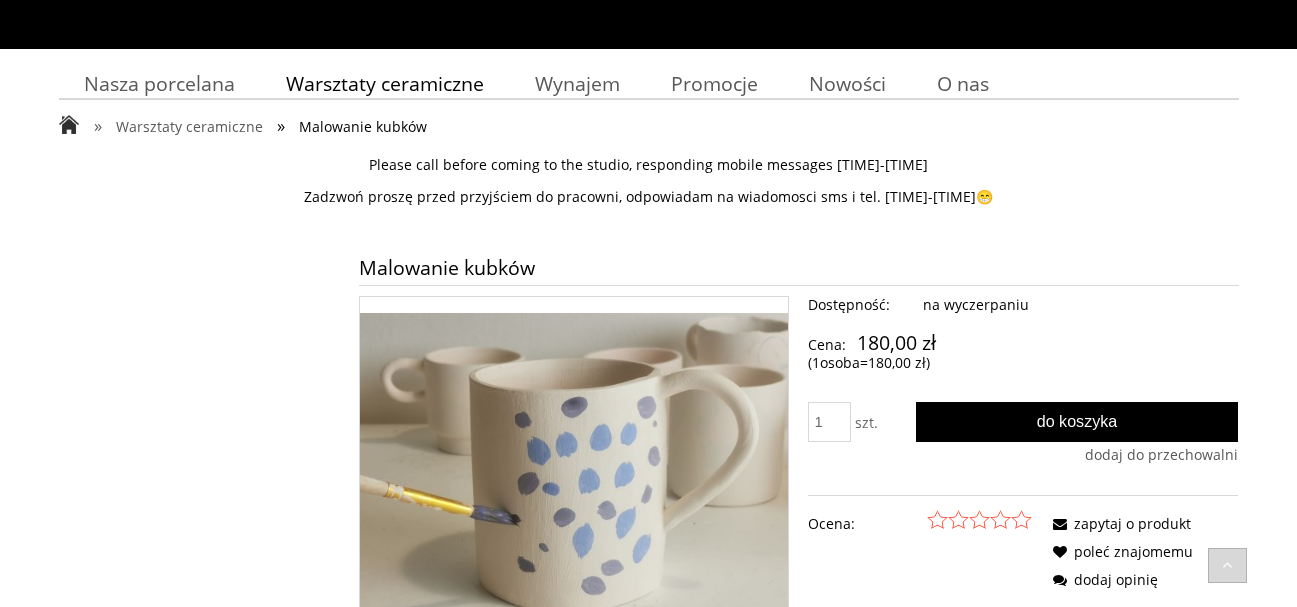 scroll, scrollTop: 153, scrollLeft: 0, axis: vertical 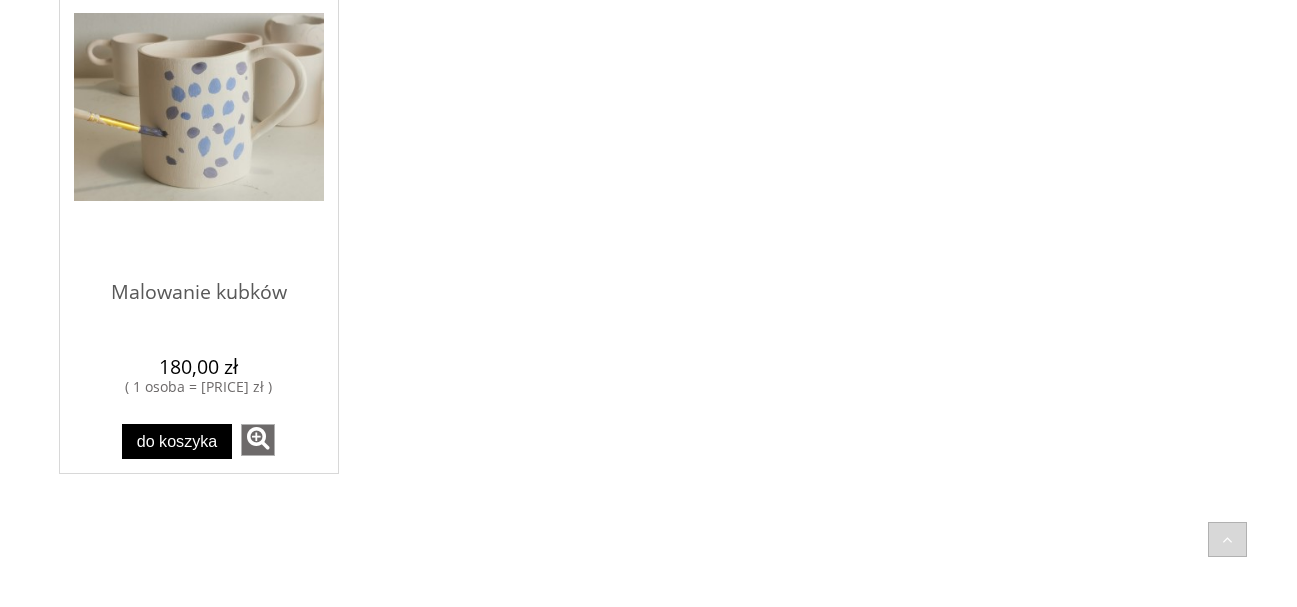 click at bounding box center [199, 107] 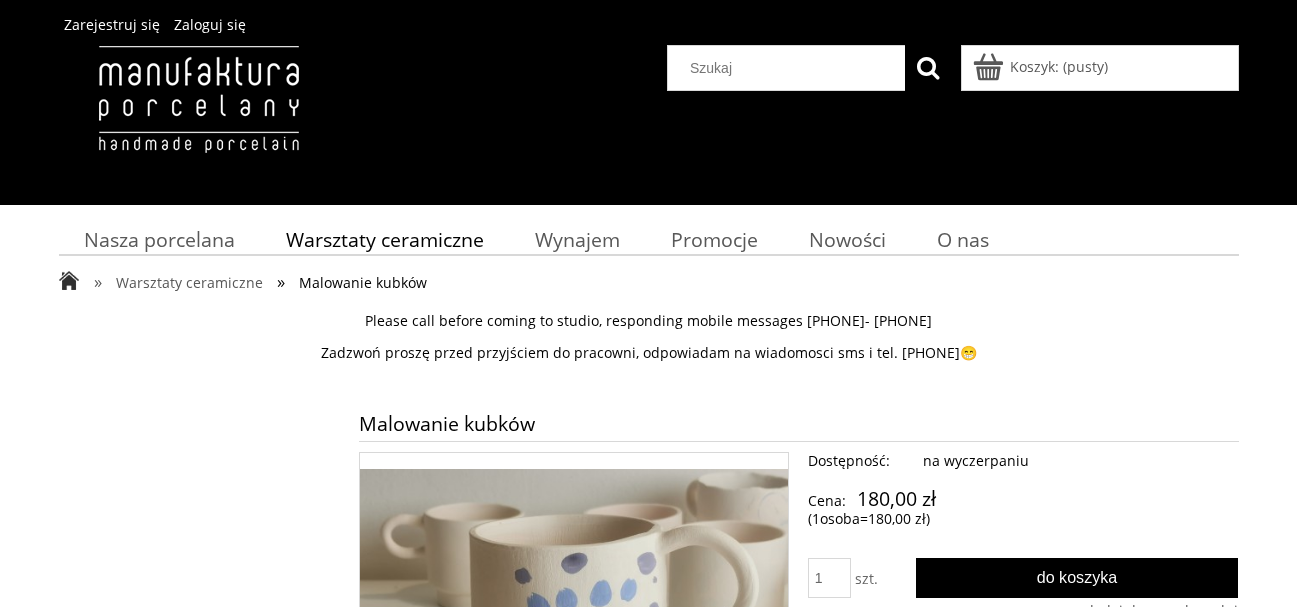 scroll, scrollTop: 0, scrollLeft: 0, axis: both 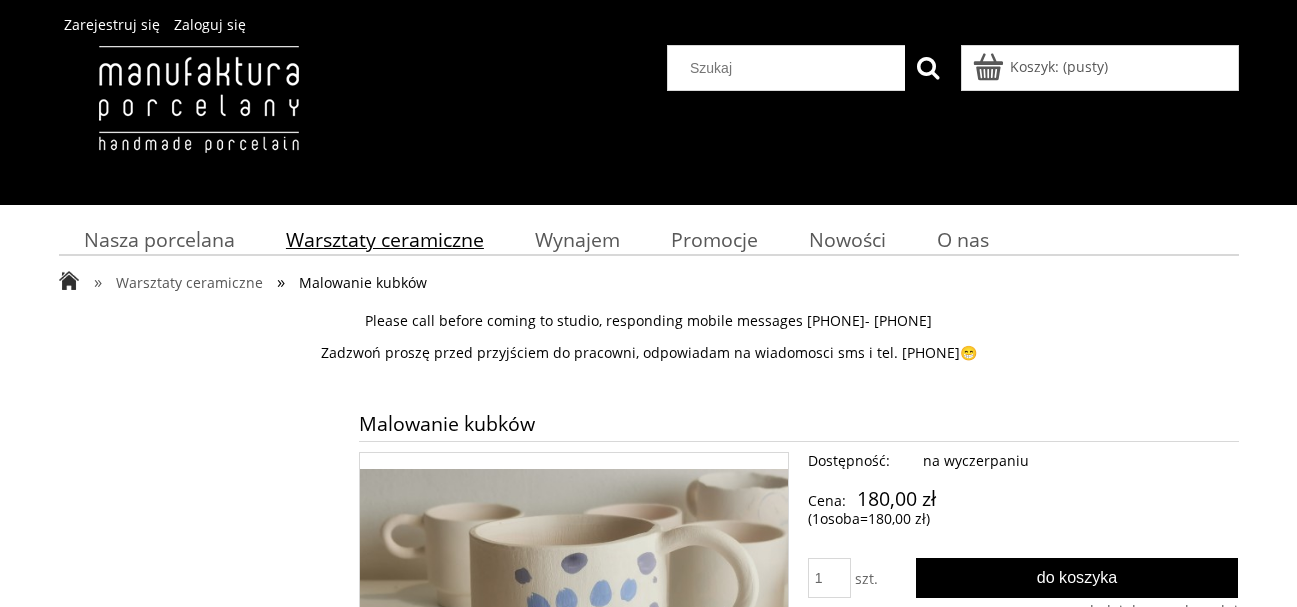 click on "Warsztaty ceramiczne" at bounding box center [385, 239] 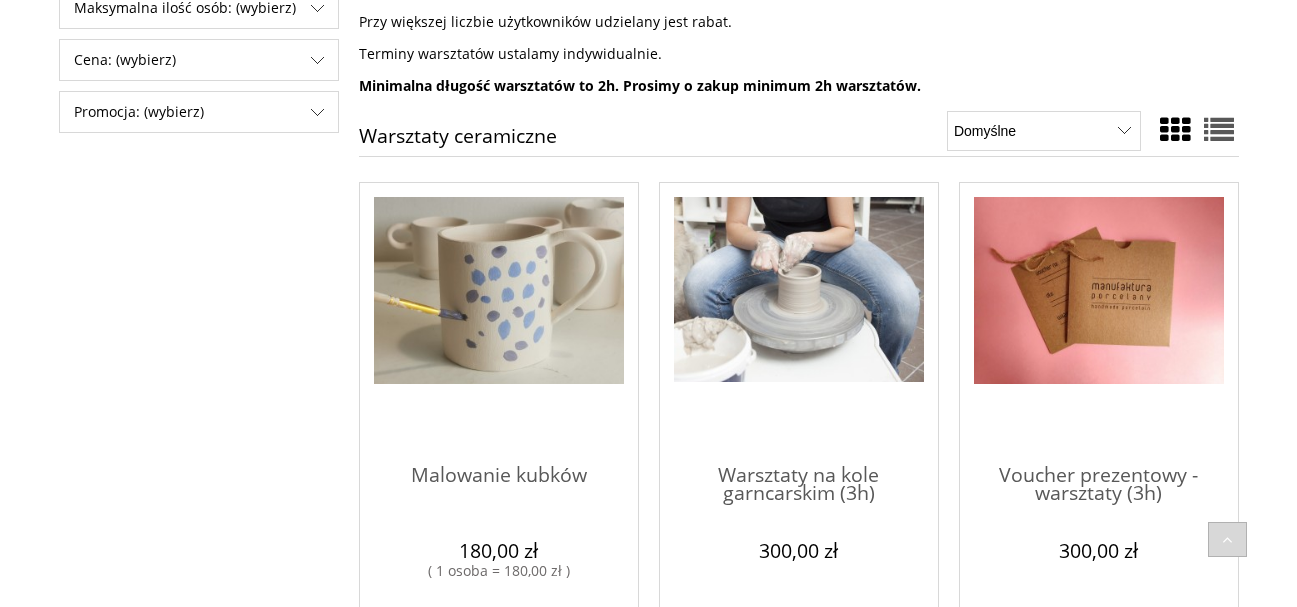 scroll, scrollTop: 393, scrollLeft: 0, axis: vertical 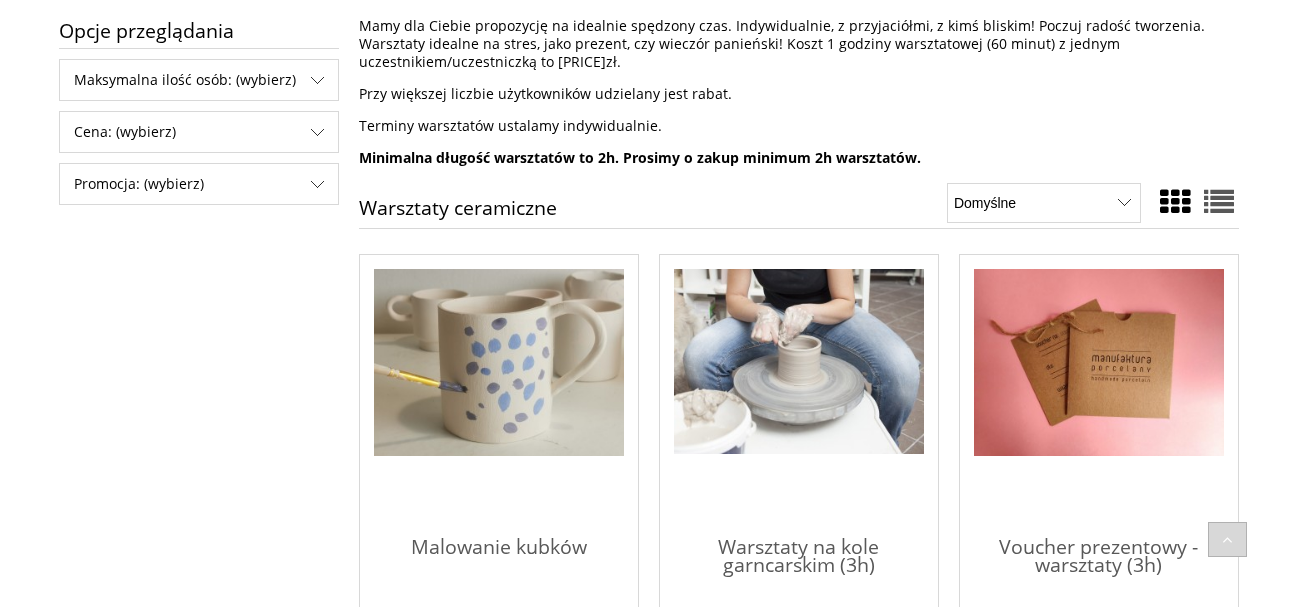 click on "Warsztaty ceramiczne" at bounding box center (458, 213) 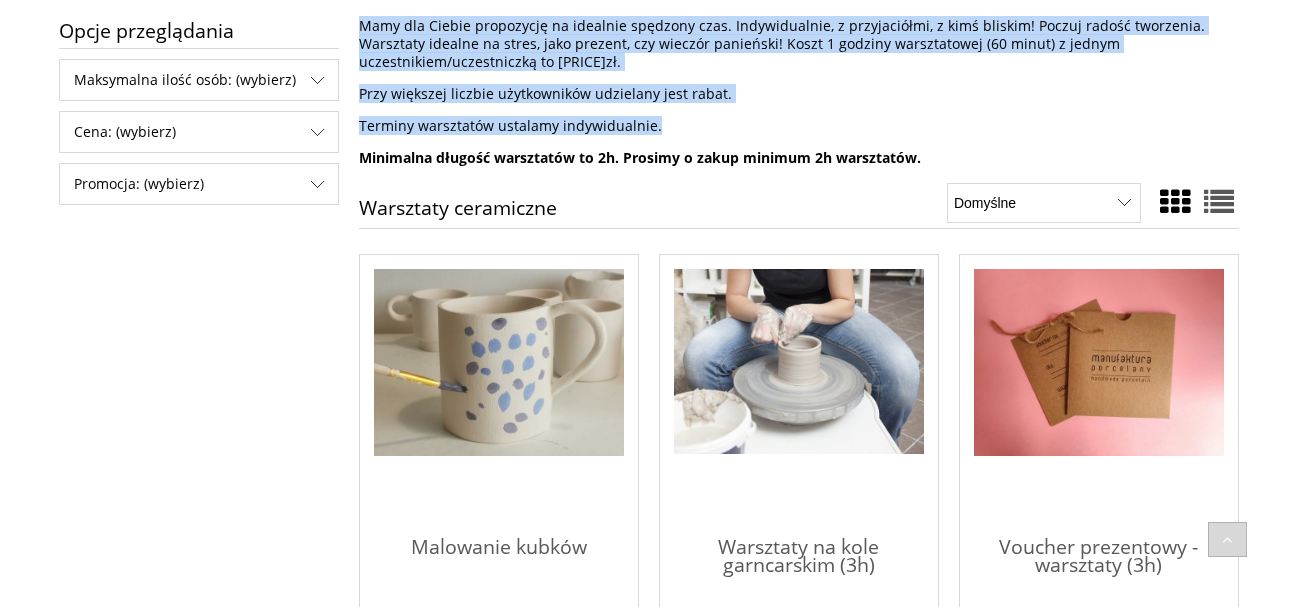drag, startPoint x: 359, startPoint y: 24, endPoint x: 700, endPoint y: 123, distance: 355.08026 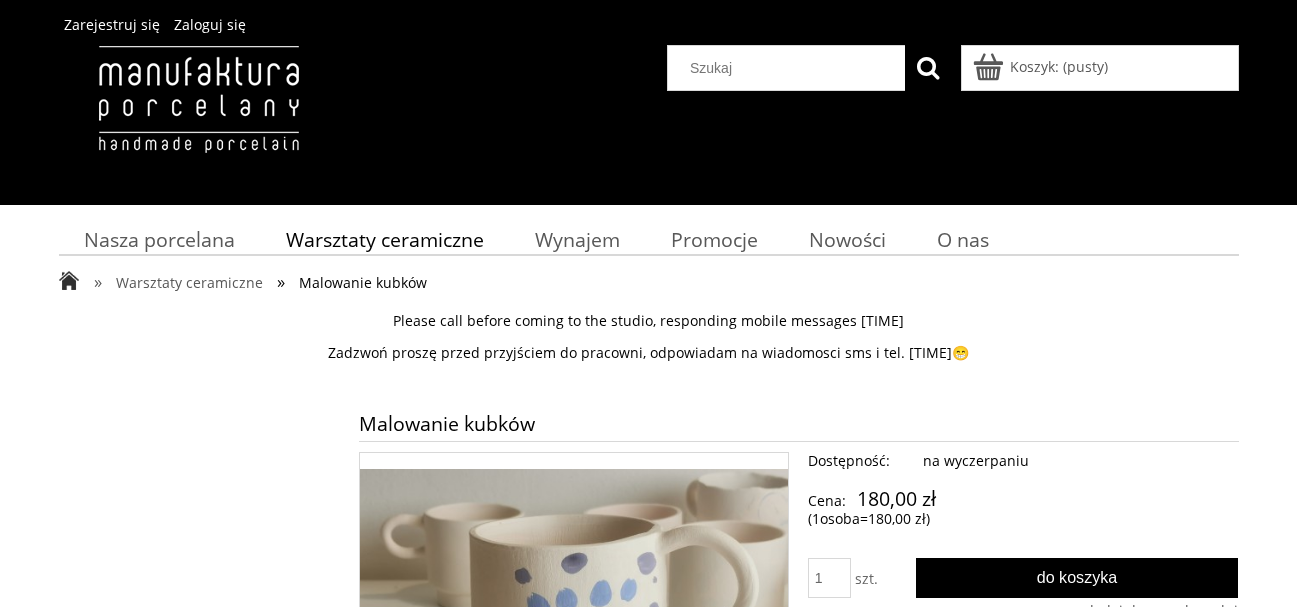 scroll, scrollTop: 0, scrollLeft: 0, axis: both 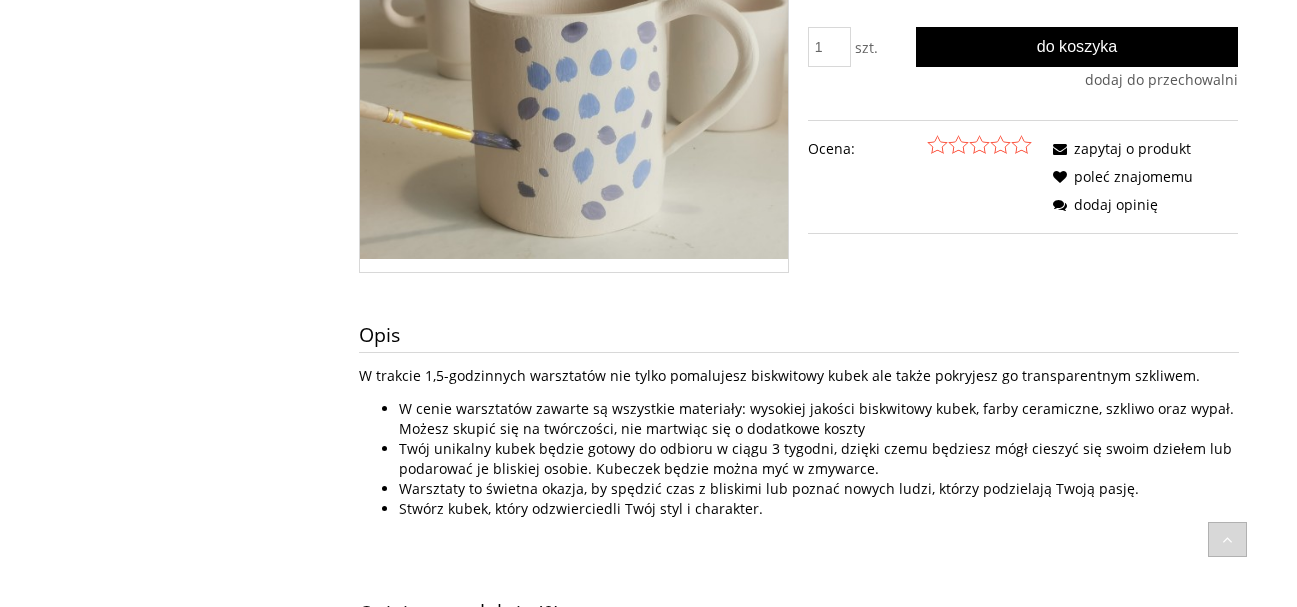 drag, startPoint x: 359, startPoint y: 375, endPoint x: 761, endPoint y: 503, distance: 421.88623 